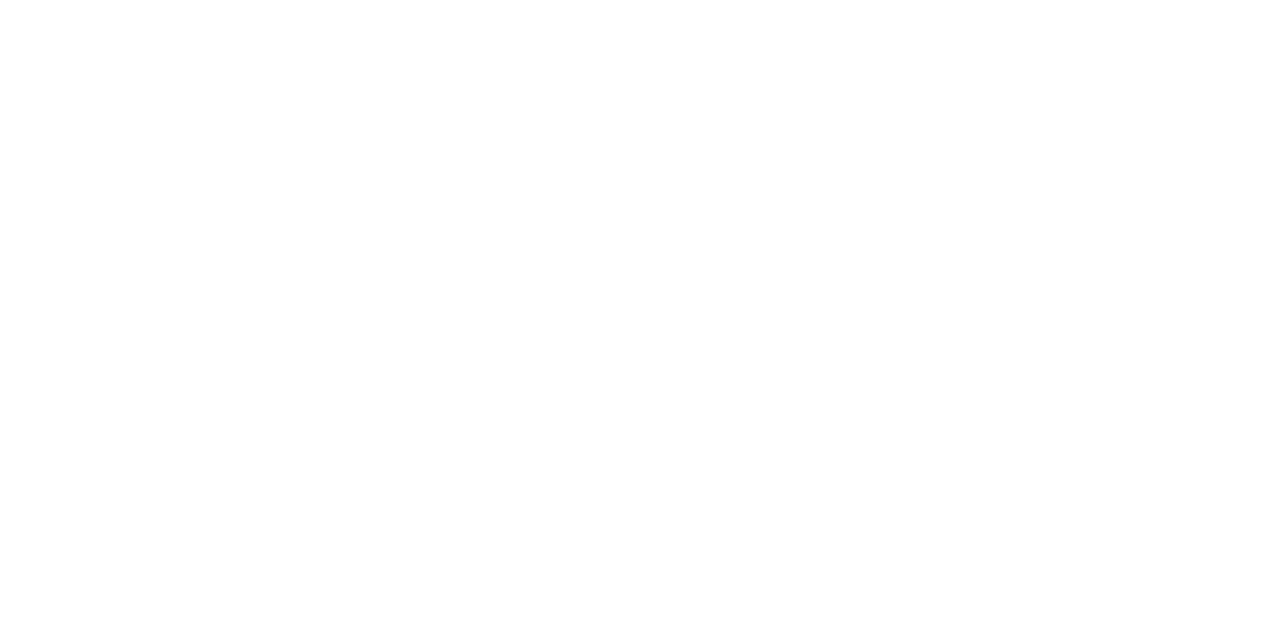 scroll, scrollTop: 0, scrollLeft: 0, axis: both 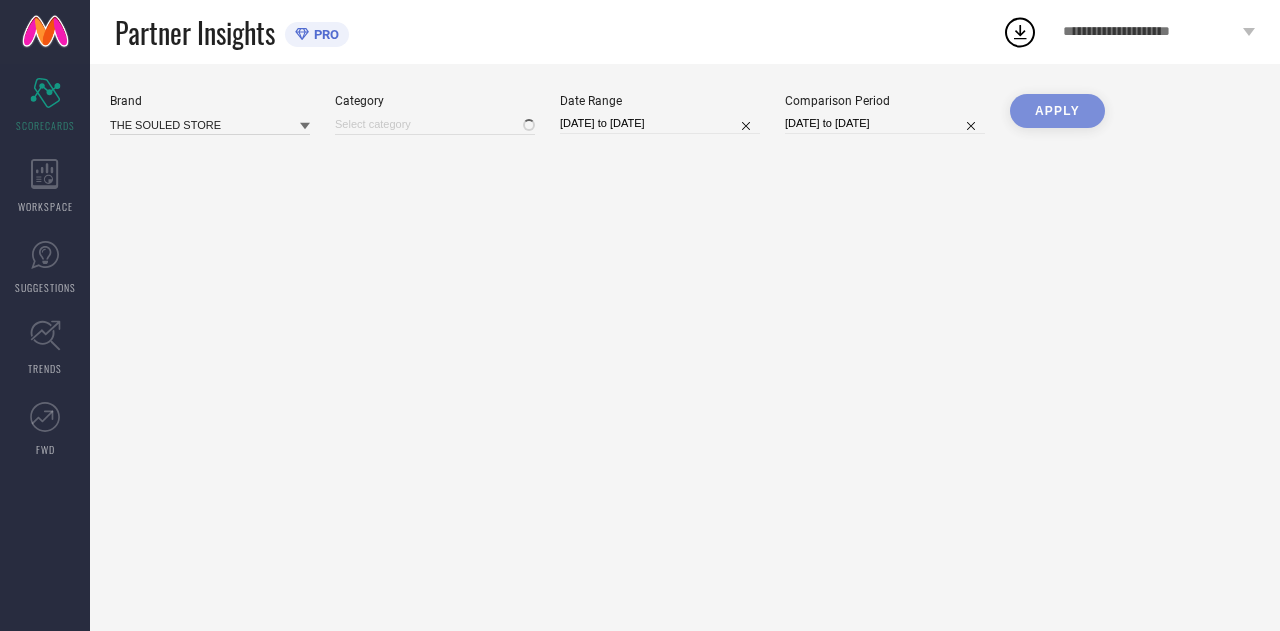 type on "All" 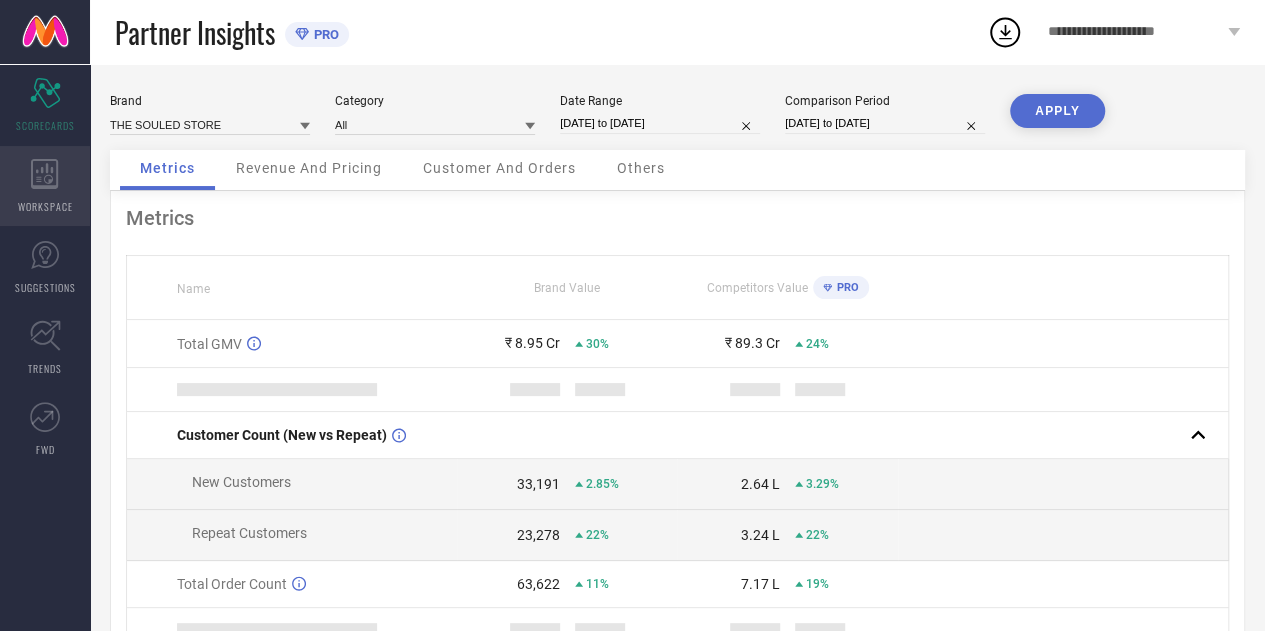 click on "WORKSPACE" at bounding box center [45, 186] 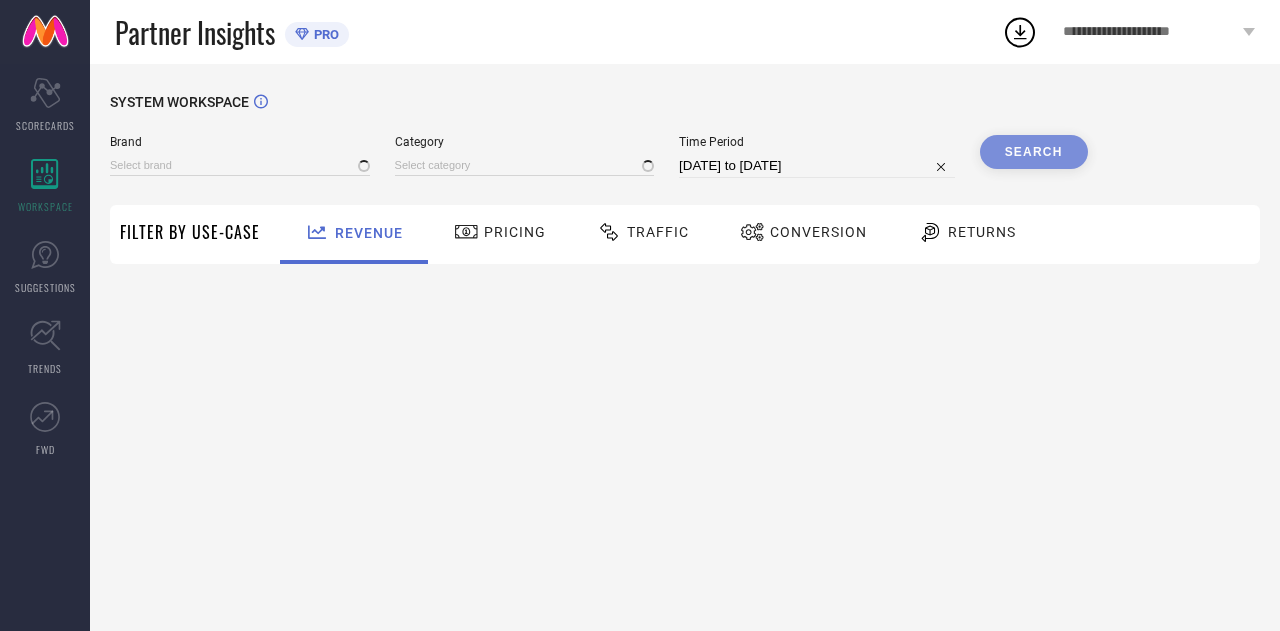 click on "Traffic" at bounding box center [658, 232] 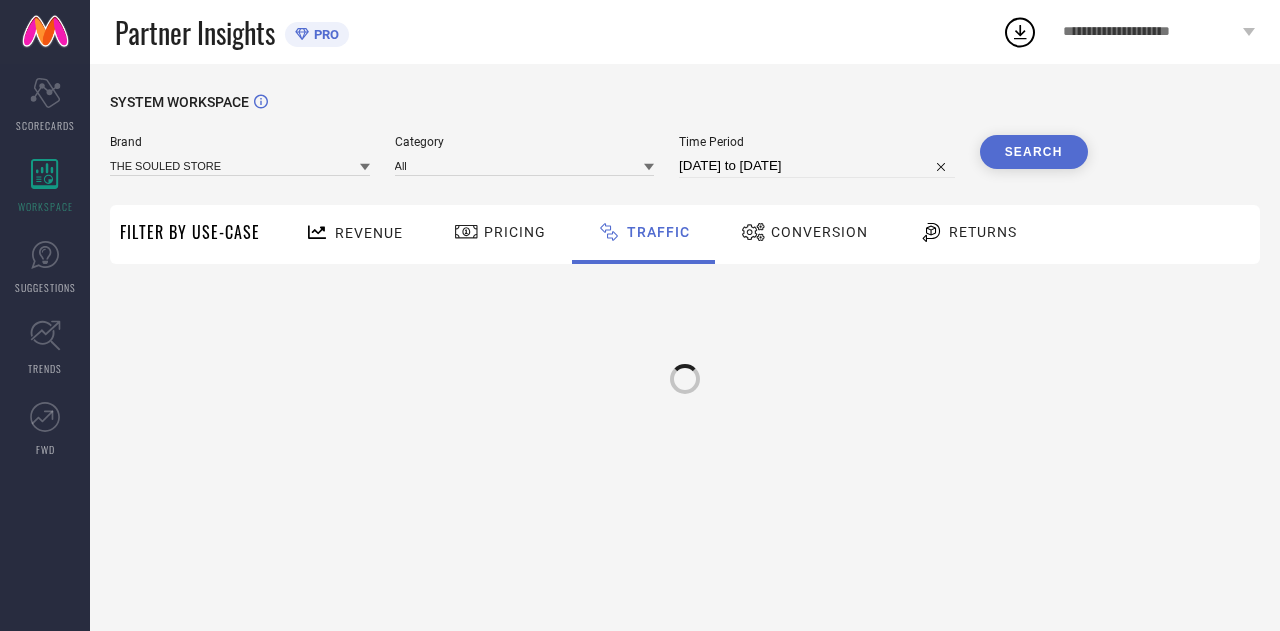 select on "6" 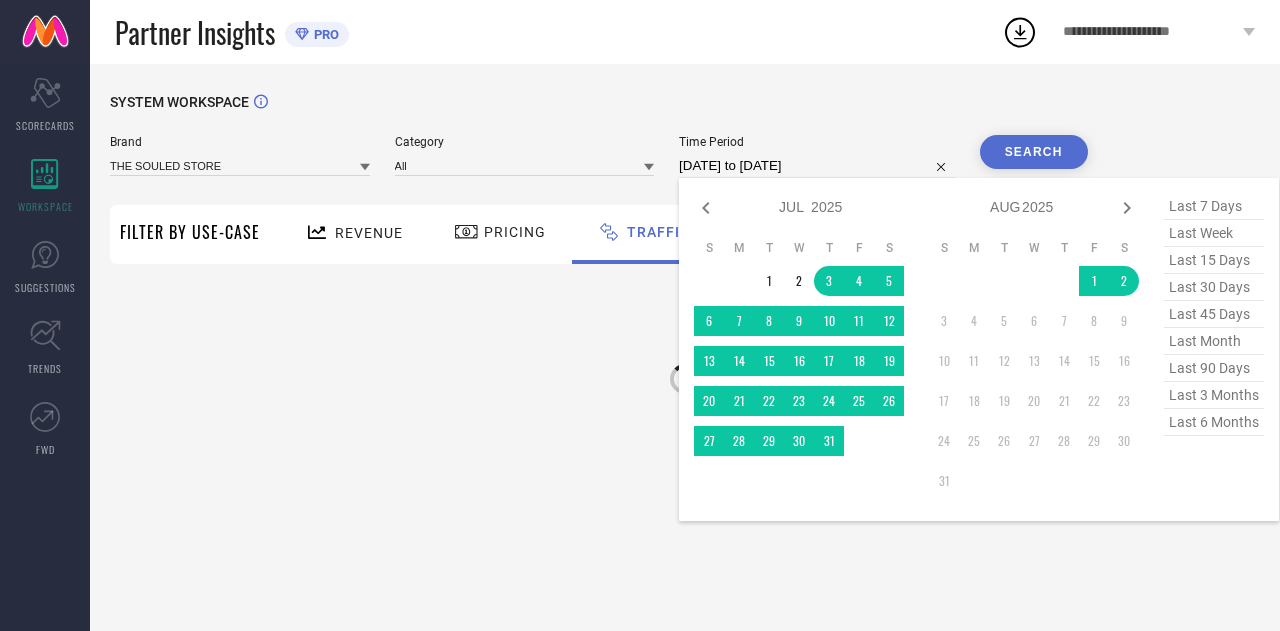 click on "[DATE] to [DATE]" at bounding box center [817, 166] 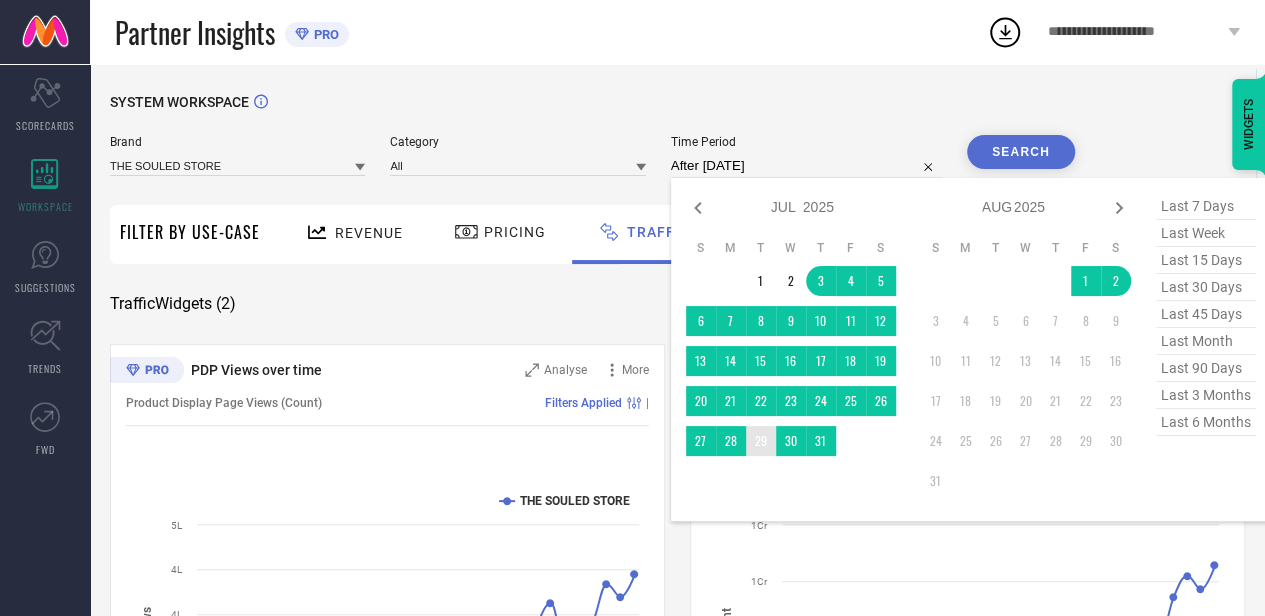 click on "29" at bounding box center [761, 441] 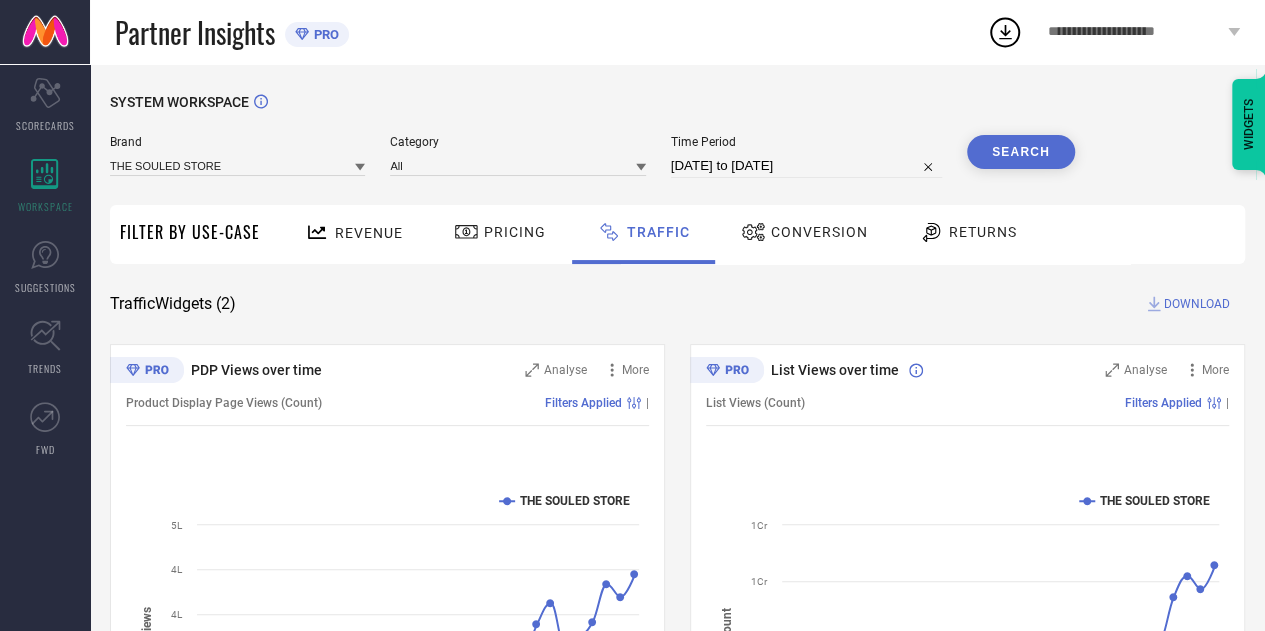 click on "Search" at bounding box center [1021, 152] 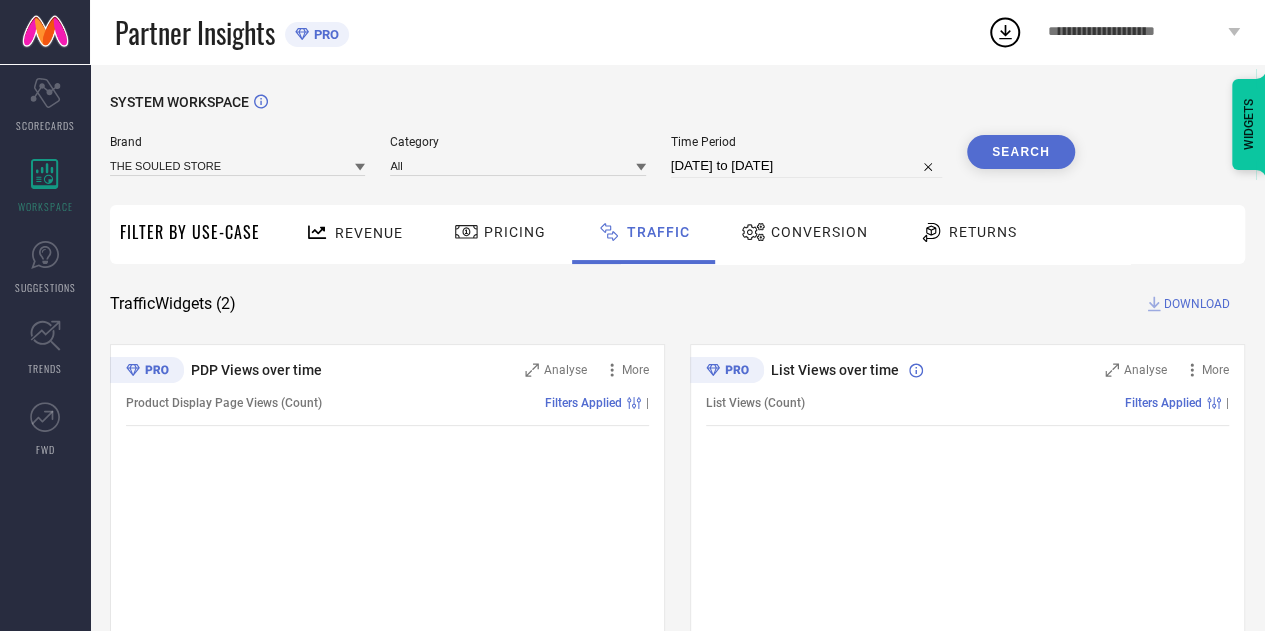 click on "DOWNLOAD" at bounding box center (1197, 304) 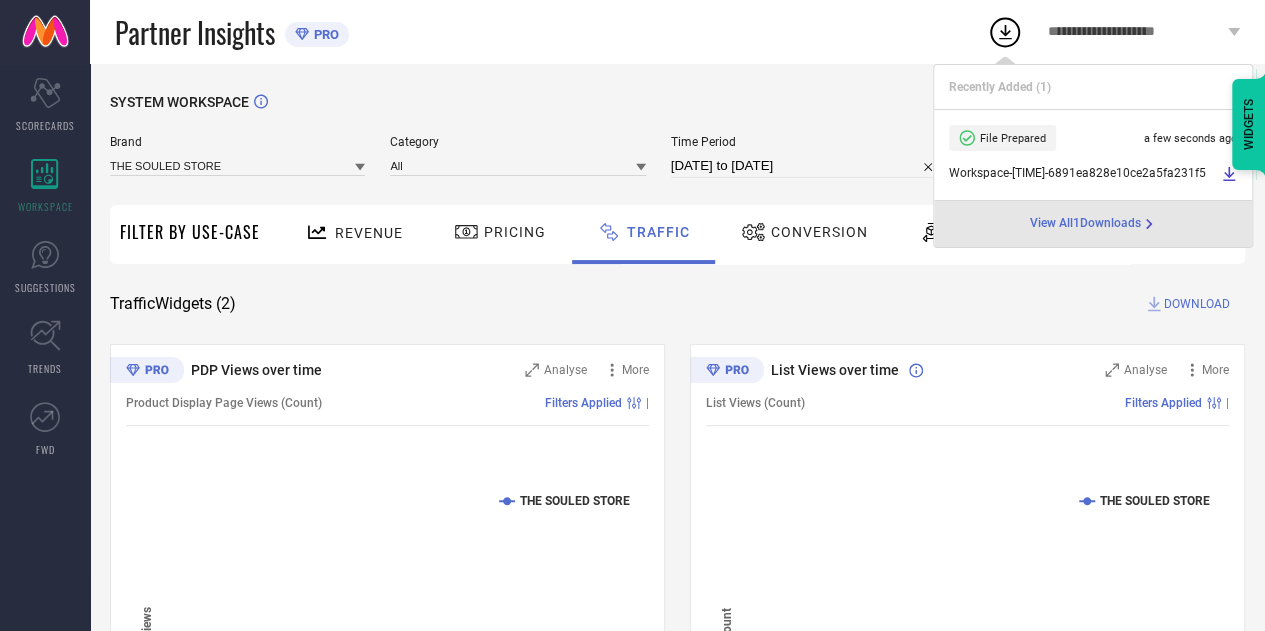 select on "6" 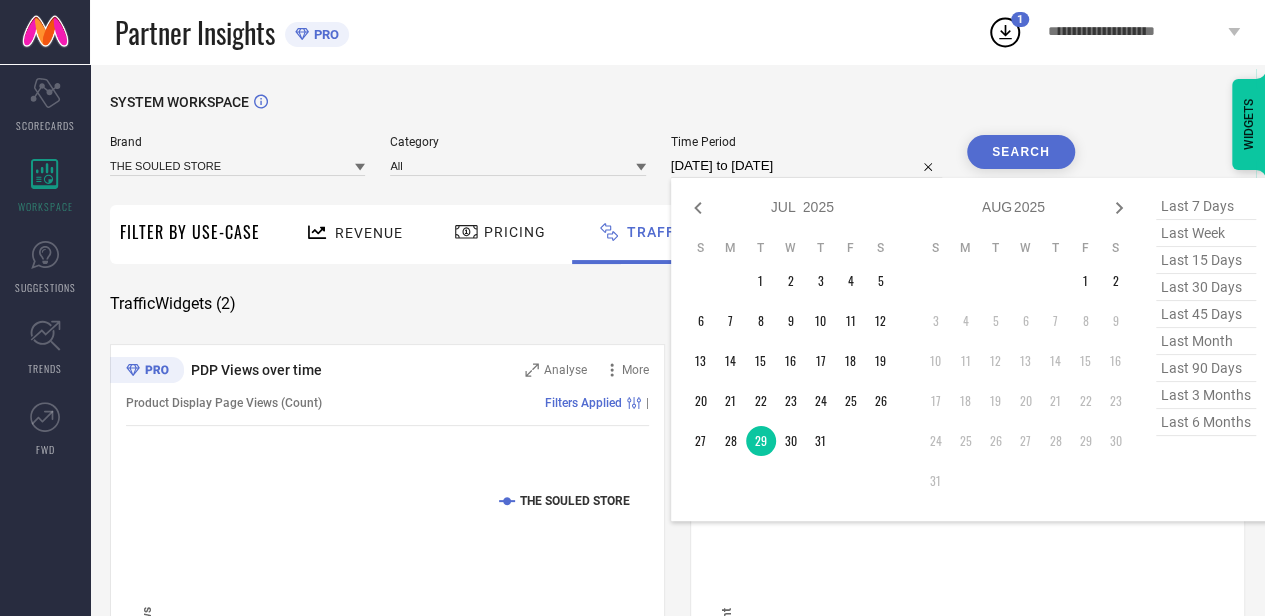 click on "[DATE] to [DATE]" at bounding box center (806, 166) 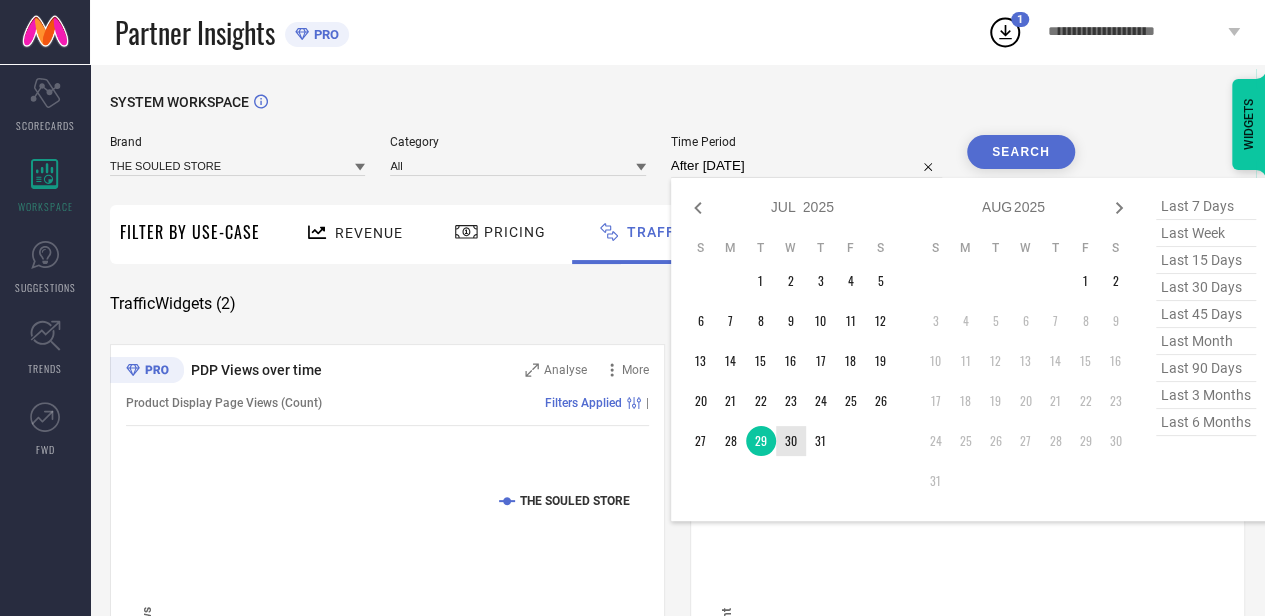 click on "30" at bounding box center (791, 441) 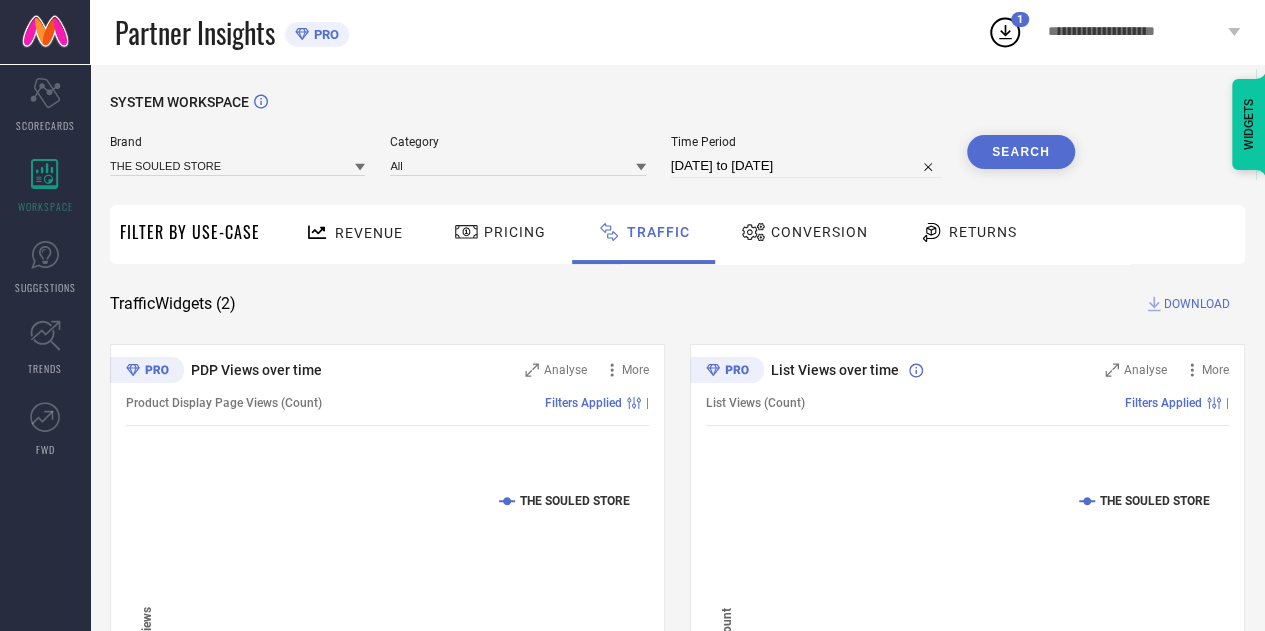 click on "Search" at bounding box center [1021, 152] 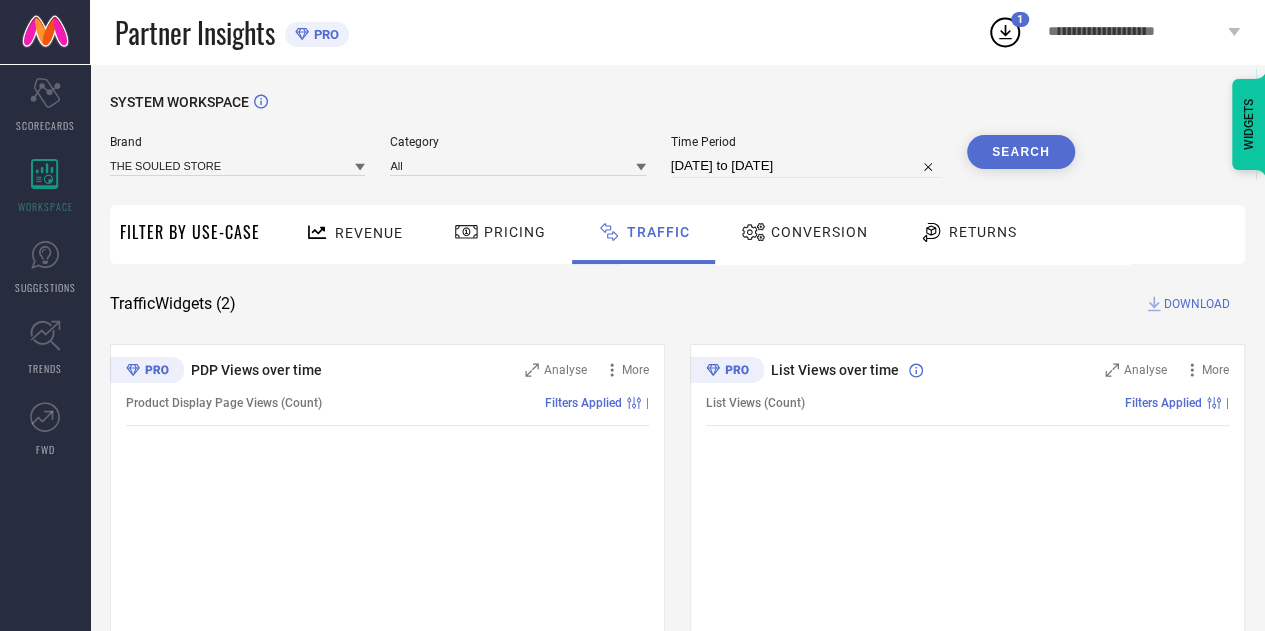 click on "DOWNLOAD" at bounding box center (1197, 304) 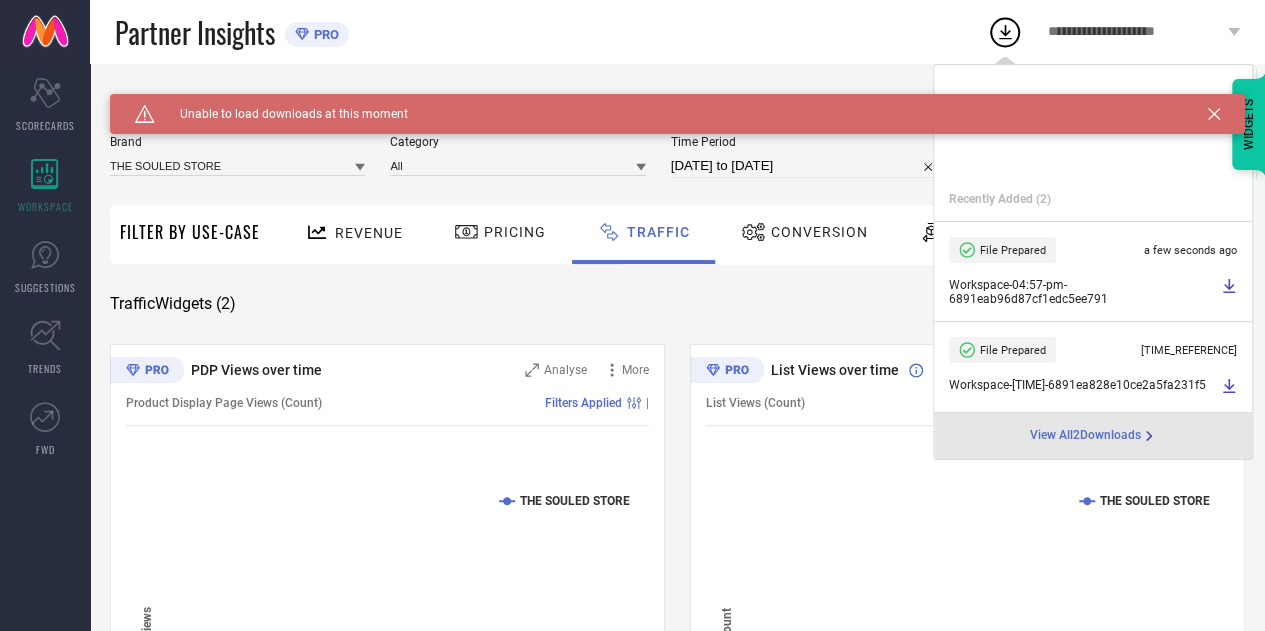 select on "6" 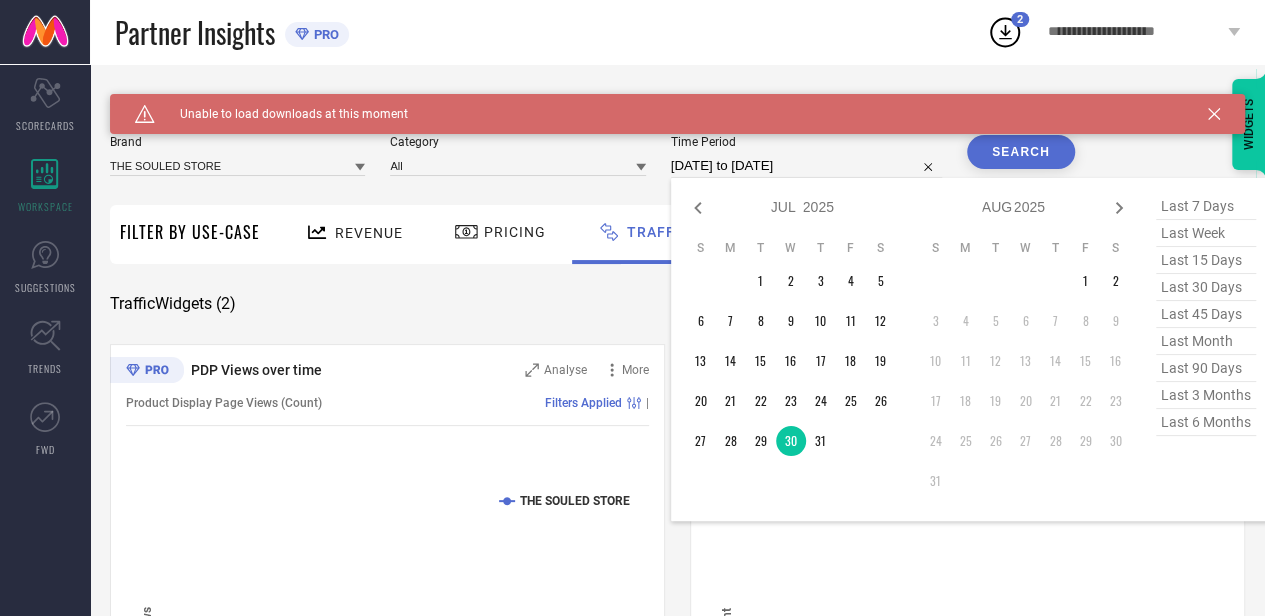 click on "[DATE] to [DATE]" at bounding box center [806, 166] 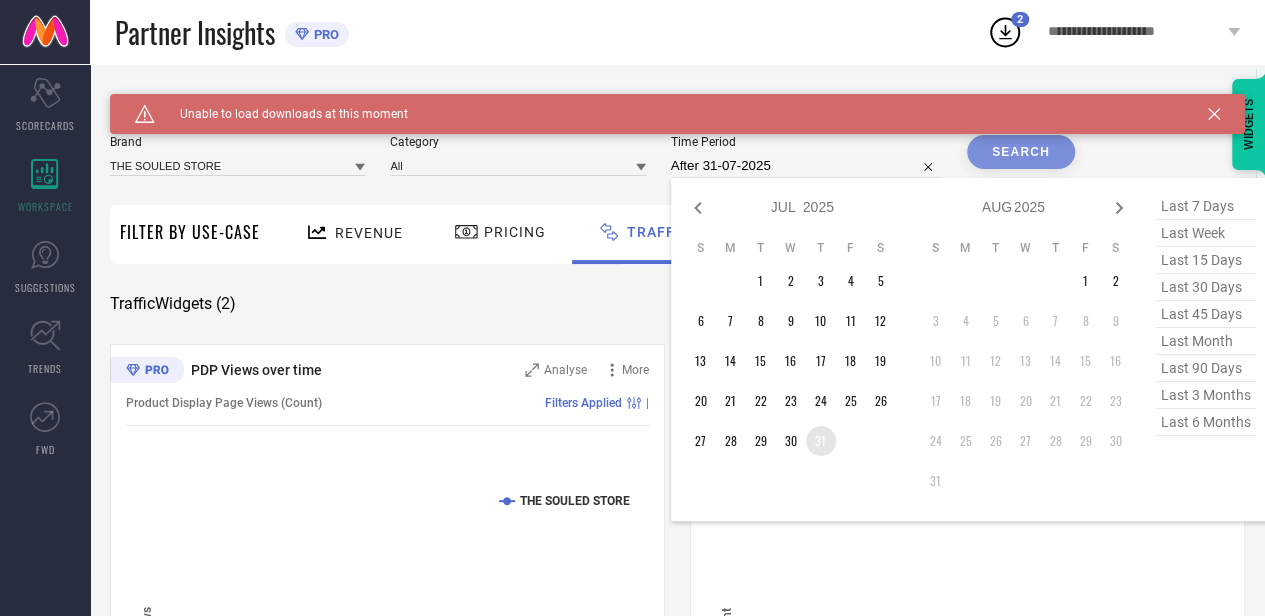 click on "31" at bounding box center (821, 441) 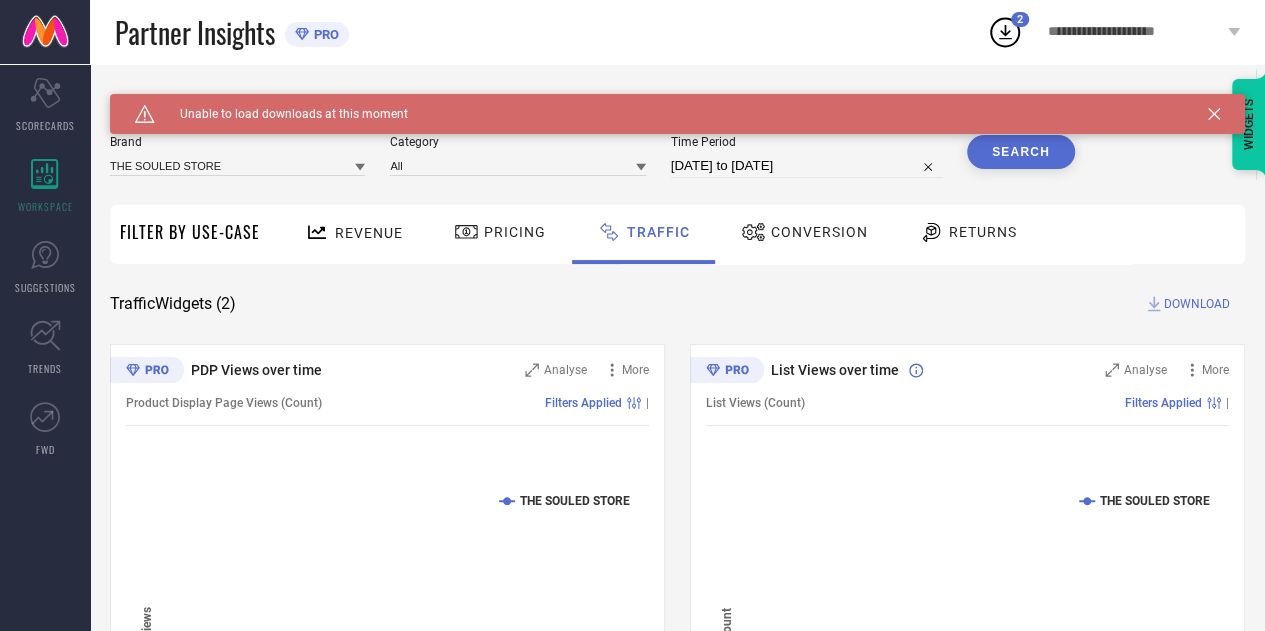click on "Search" at bounding box center [1021, 152] 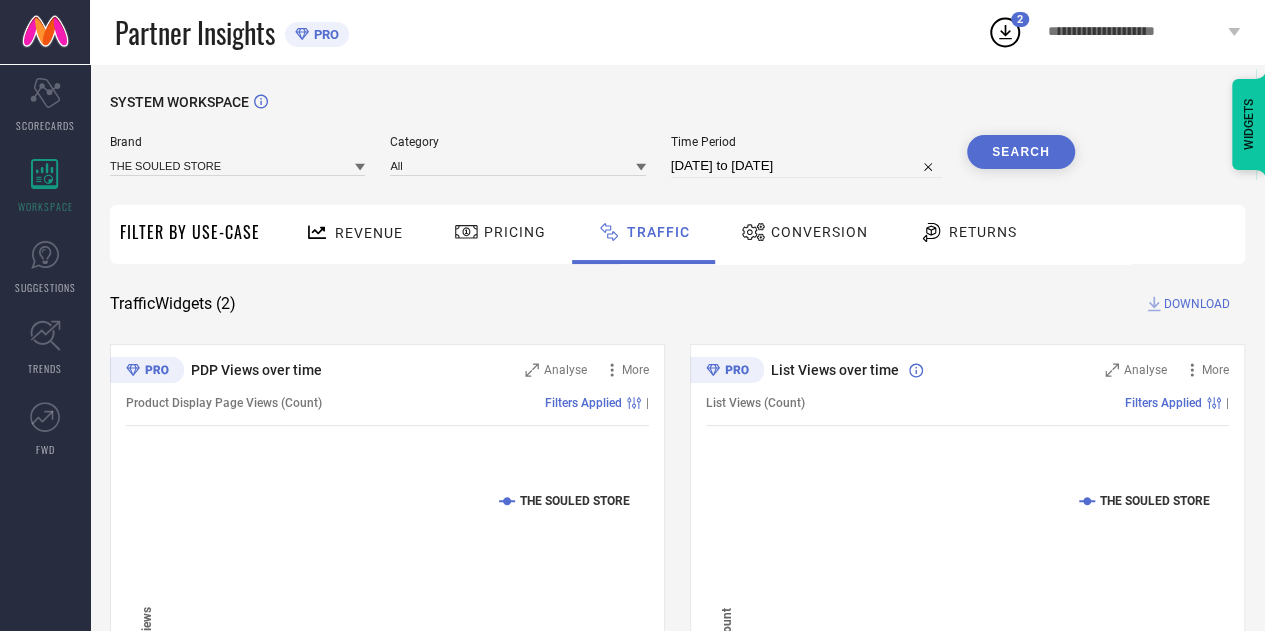 click on "DOWNLOAD" at bounding box center (1197, 304) 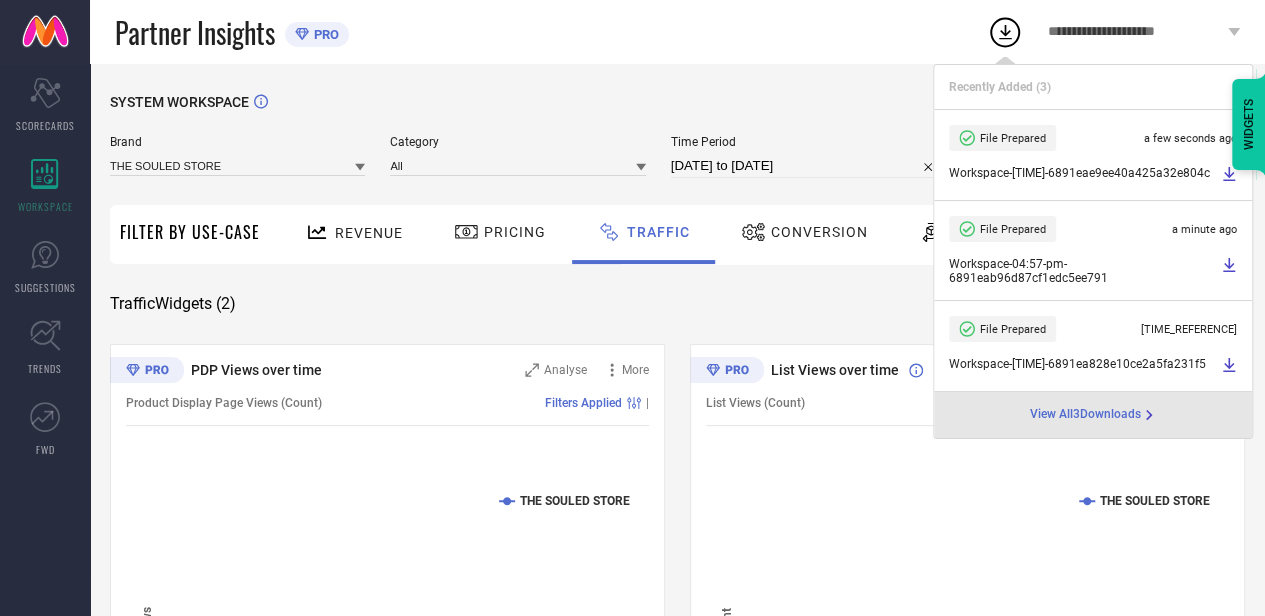 click on "[DATE] to [DATE]" at bounding box center (806, 166) 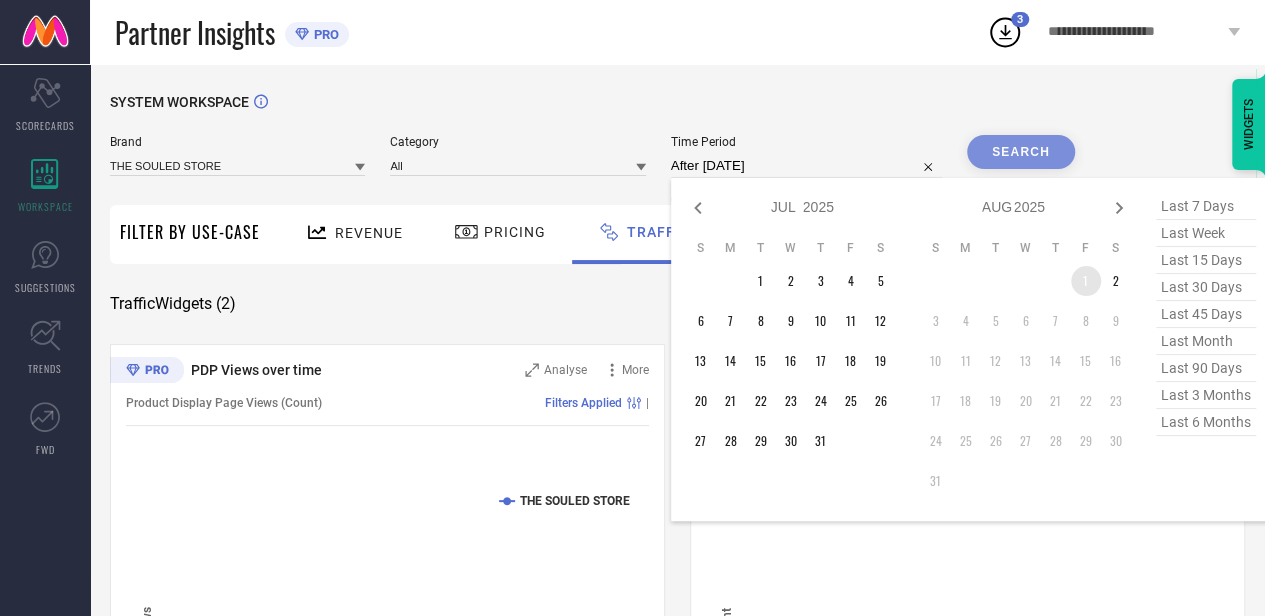click on "1" at bounding box center (1086, 281) 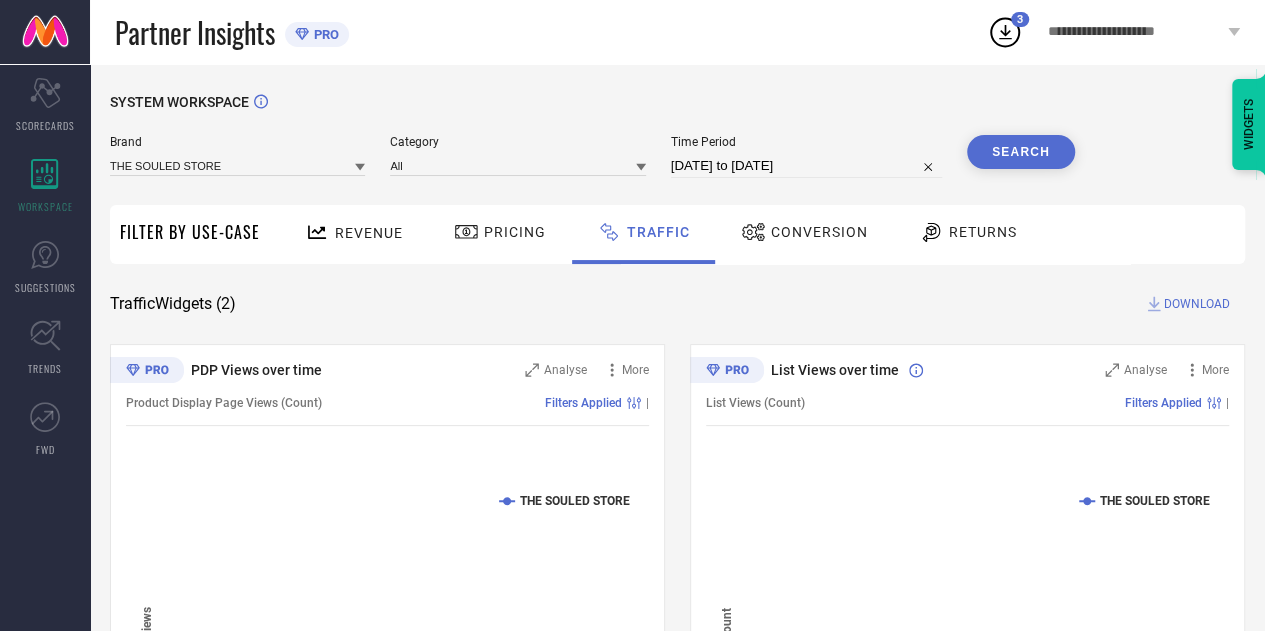 click on "Search" at bounding box center [1021, 152] 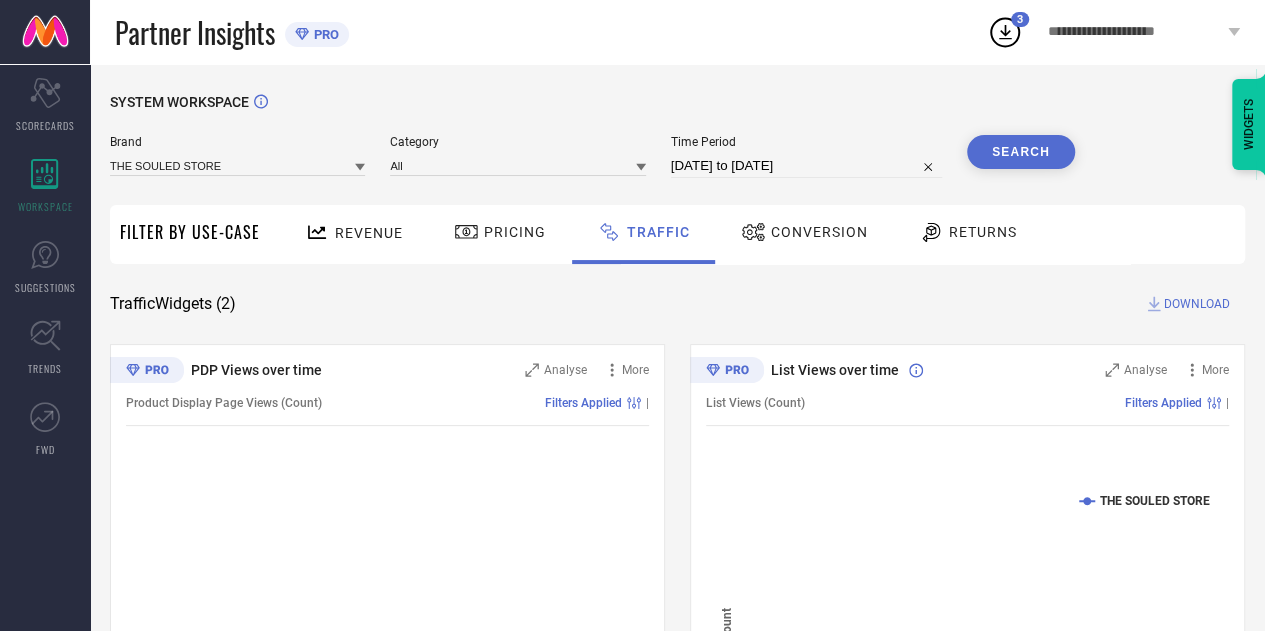 click on "DOWNLOAD" at bounding box center [1197, 304] 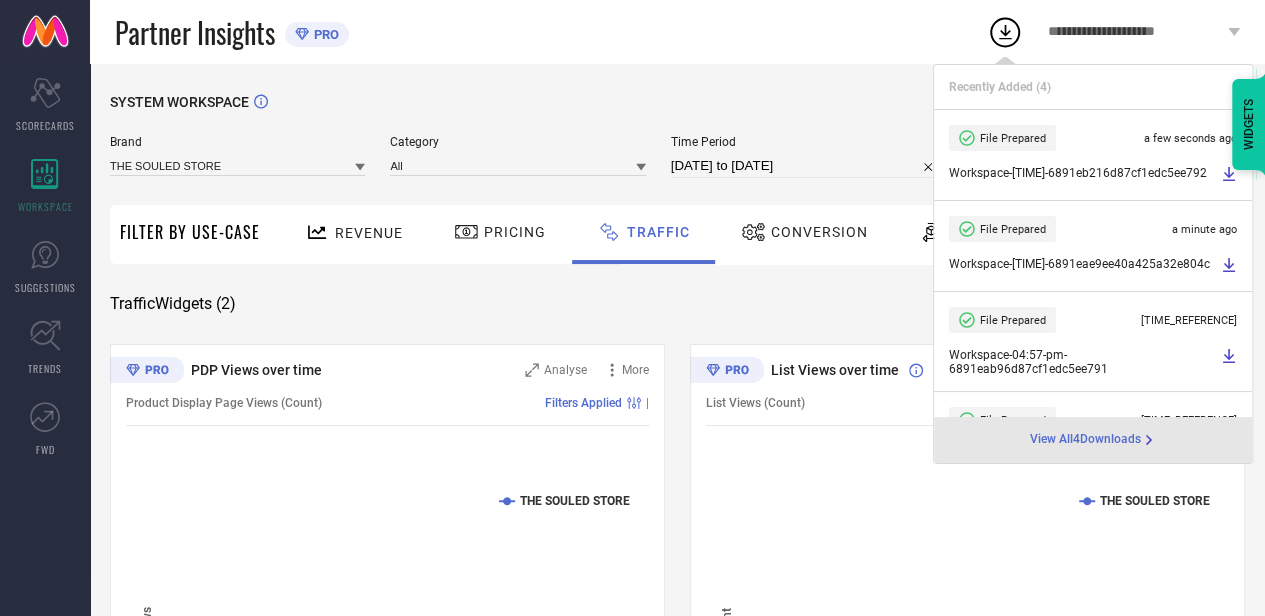 select on "7" 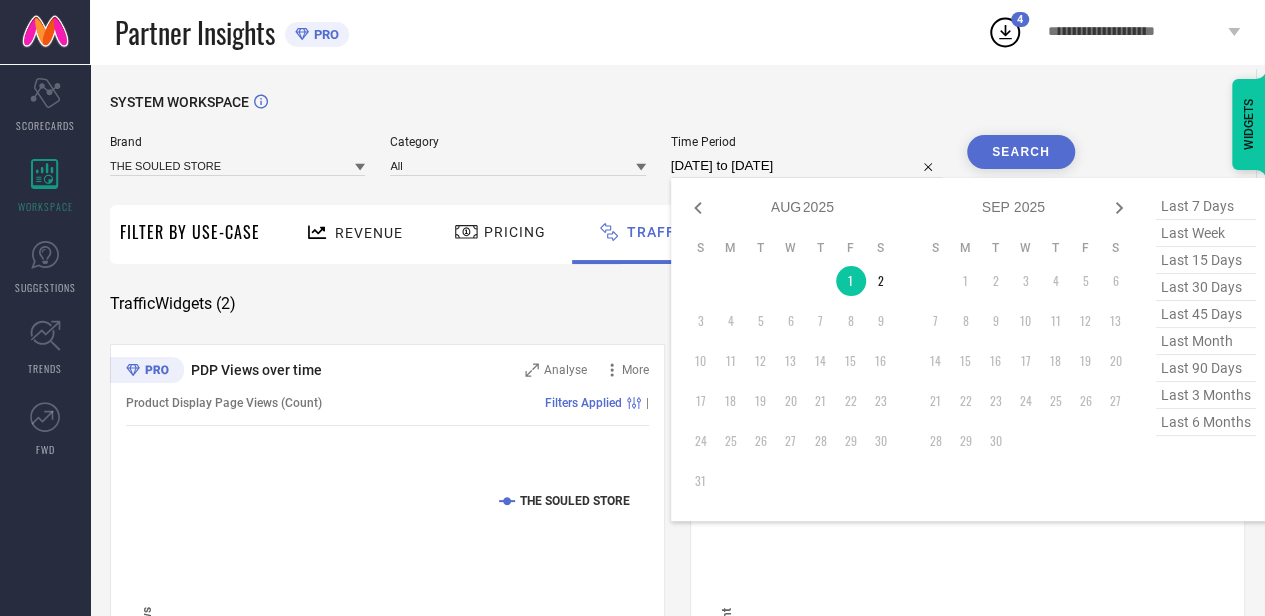 click on "[DATE] to [DATE]" at bounding box center [806, 166] 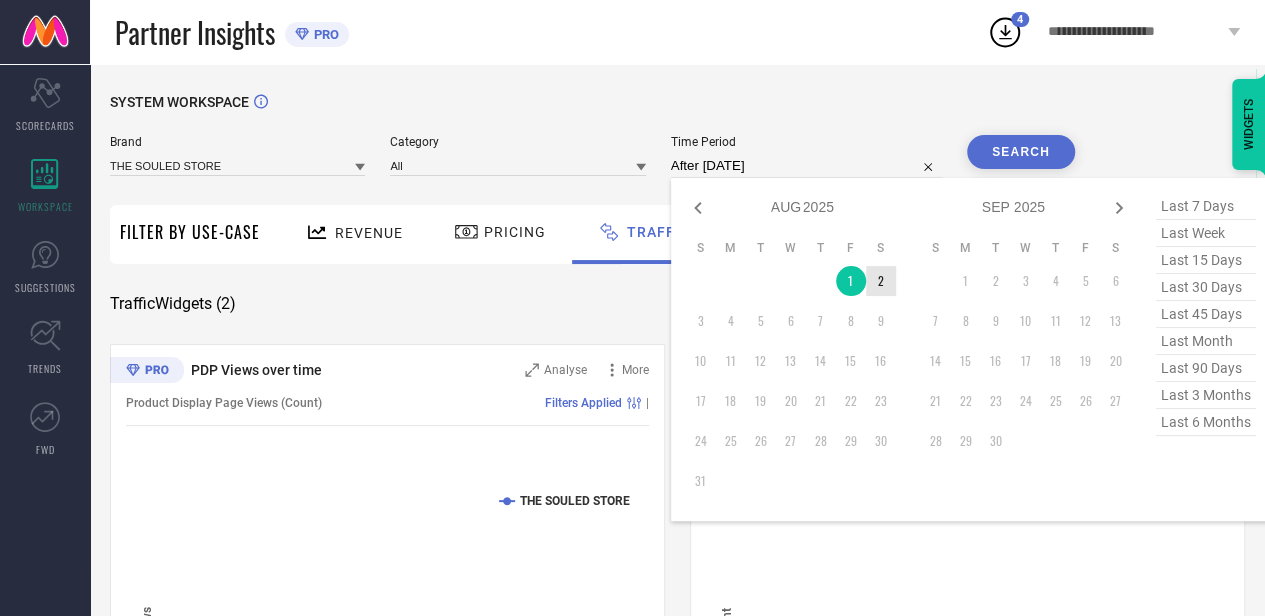 click on "2" at bounding box center (881, 281) 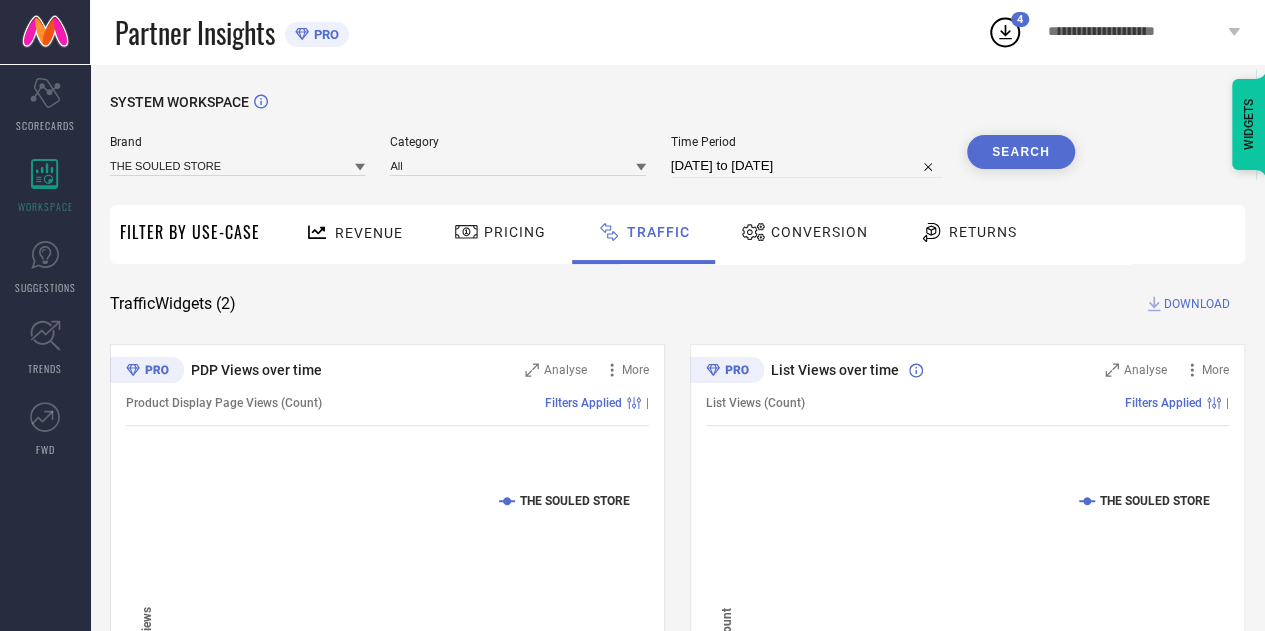 click on "Search" at bounding box center [1021, 152] 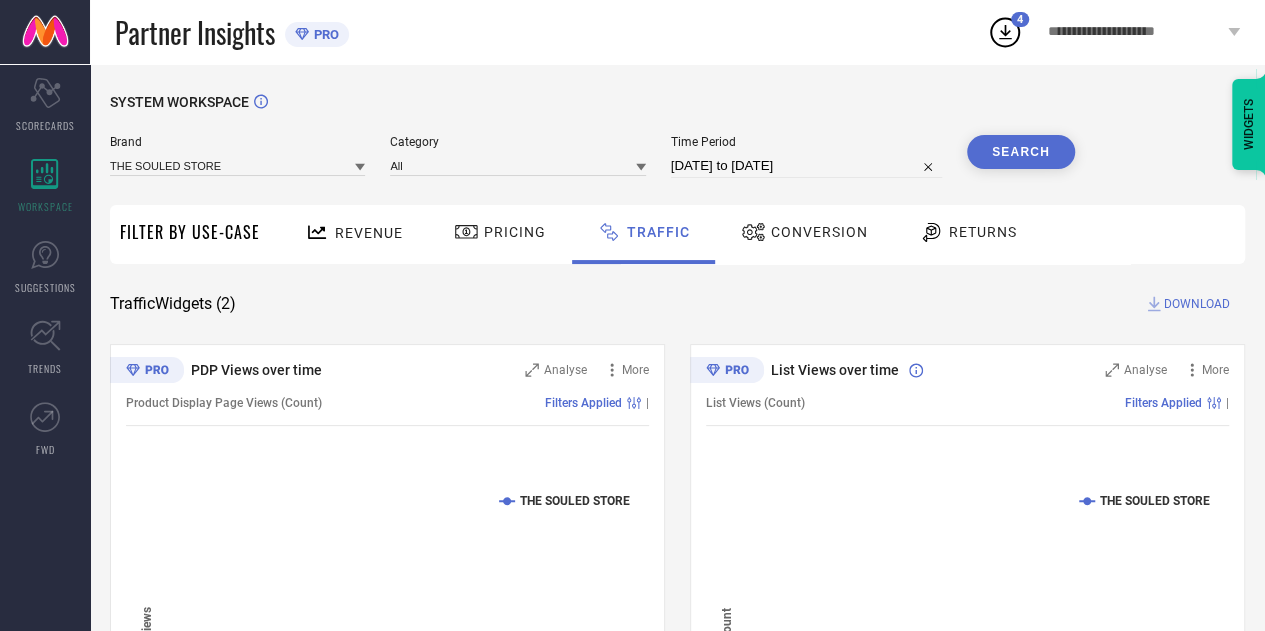 click on "DOWNLOAD" at bounding box center [1197, 304] 